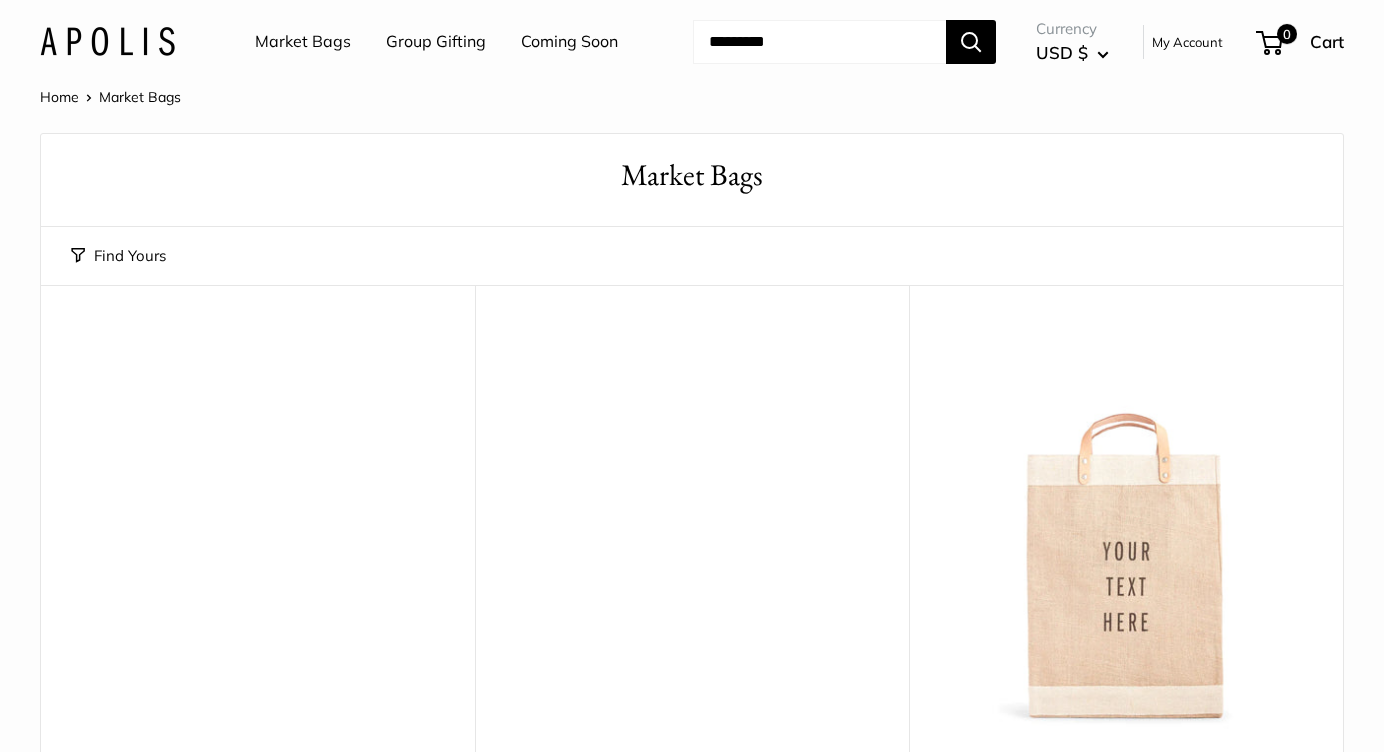 scroll, scrollTop: 0, scrollLeft: 0, axis: both 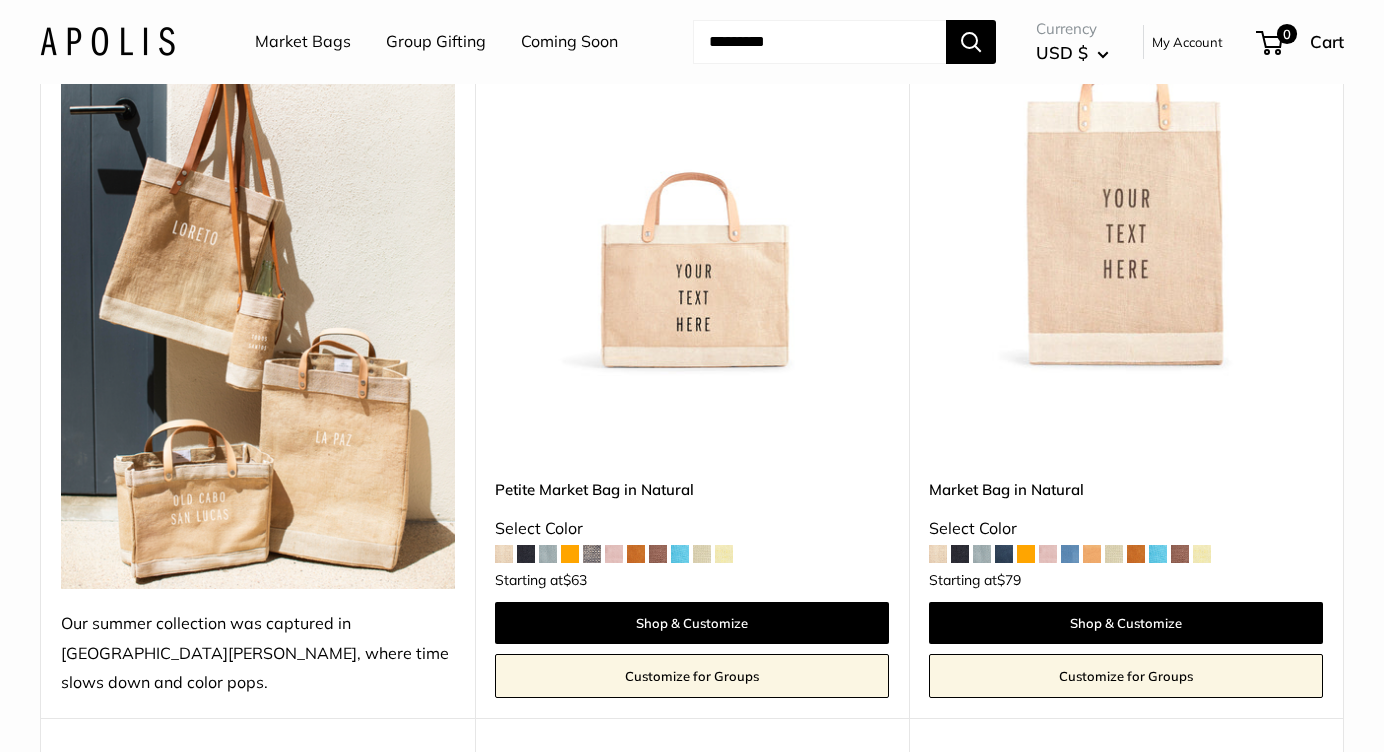 click at bounding box center (702, 554) 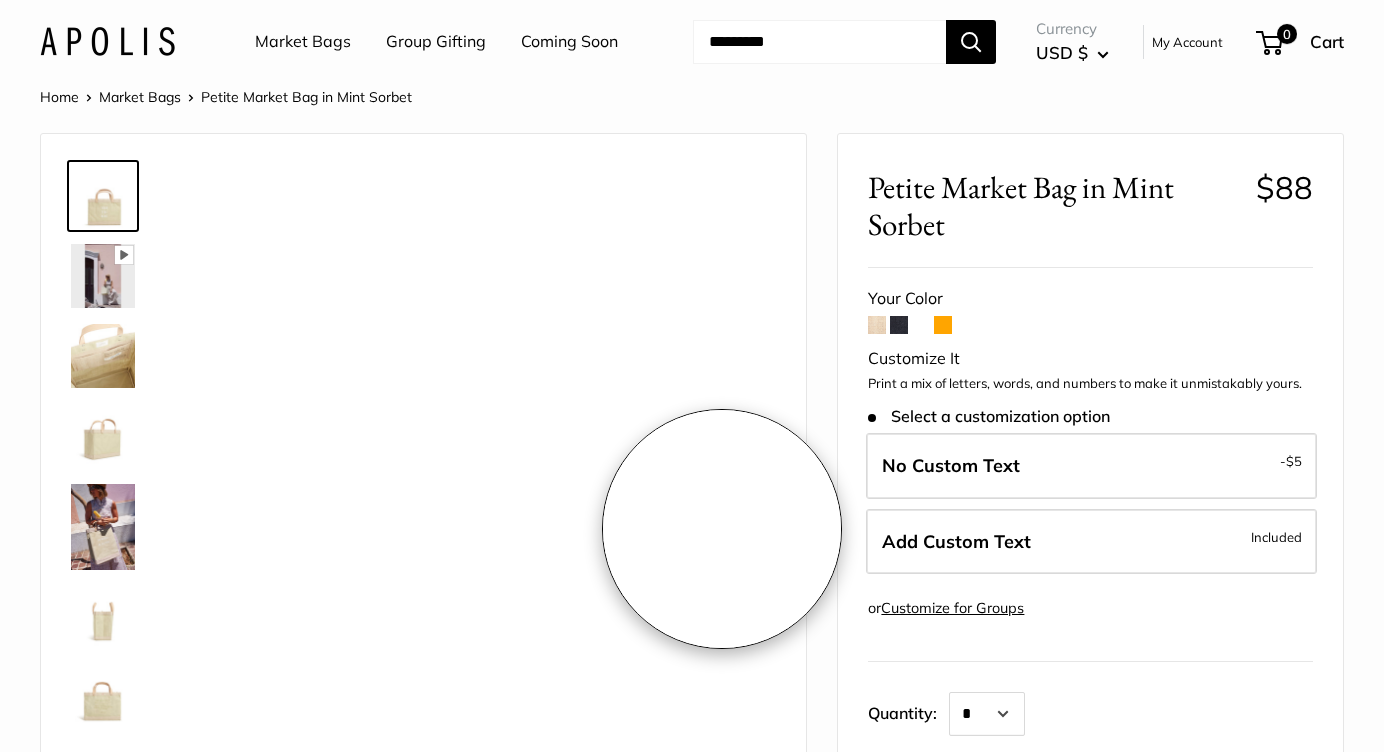 scroll, scrollTop: 0, scrollLeft: 0, axis: both 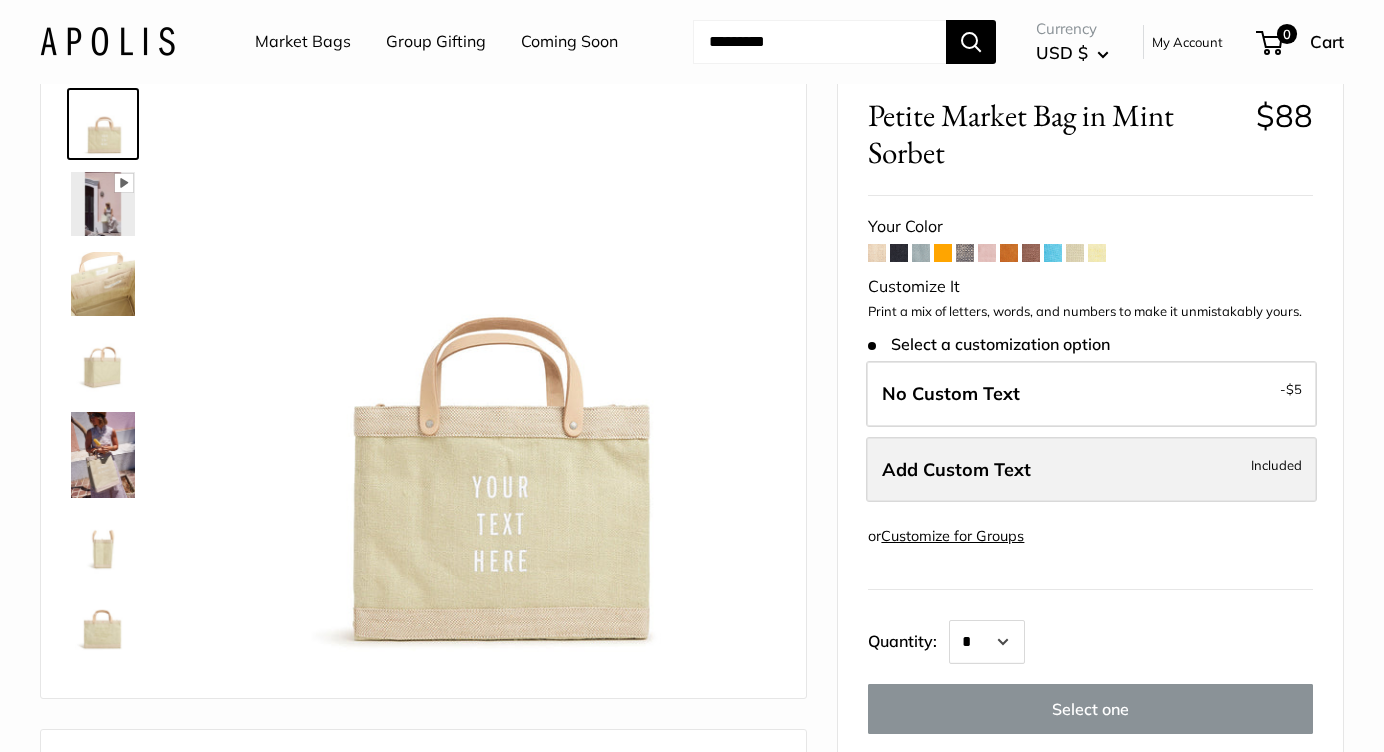 click on "Add Custom Text
Included" at bounding box center [1091, 470] 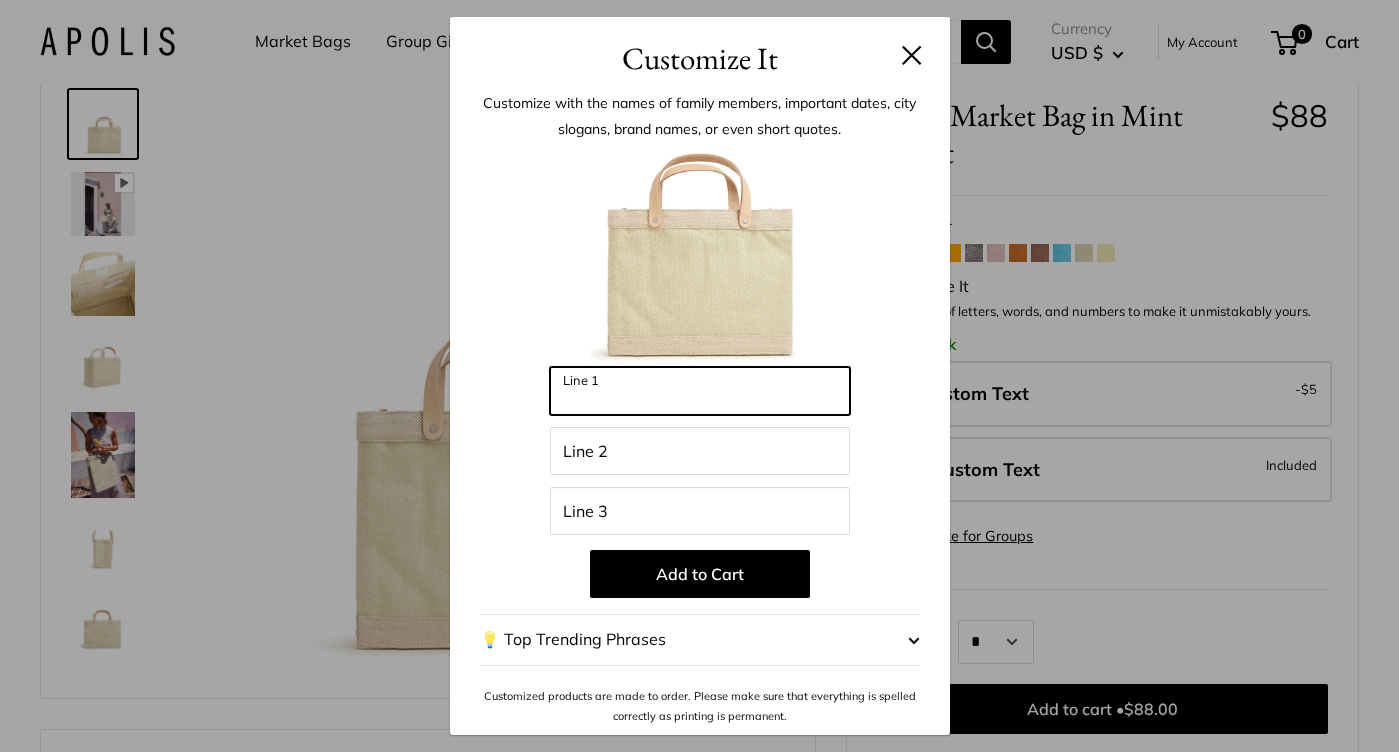 drag, startPoint x: 692, startPoint y: 397, endPoint x: 515, endPoint y: 381, distance: 177.7217 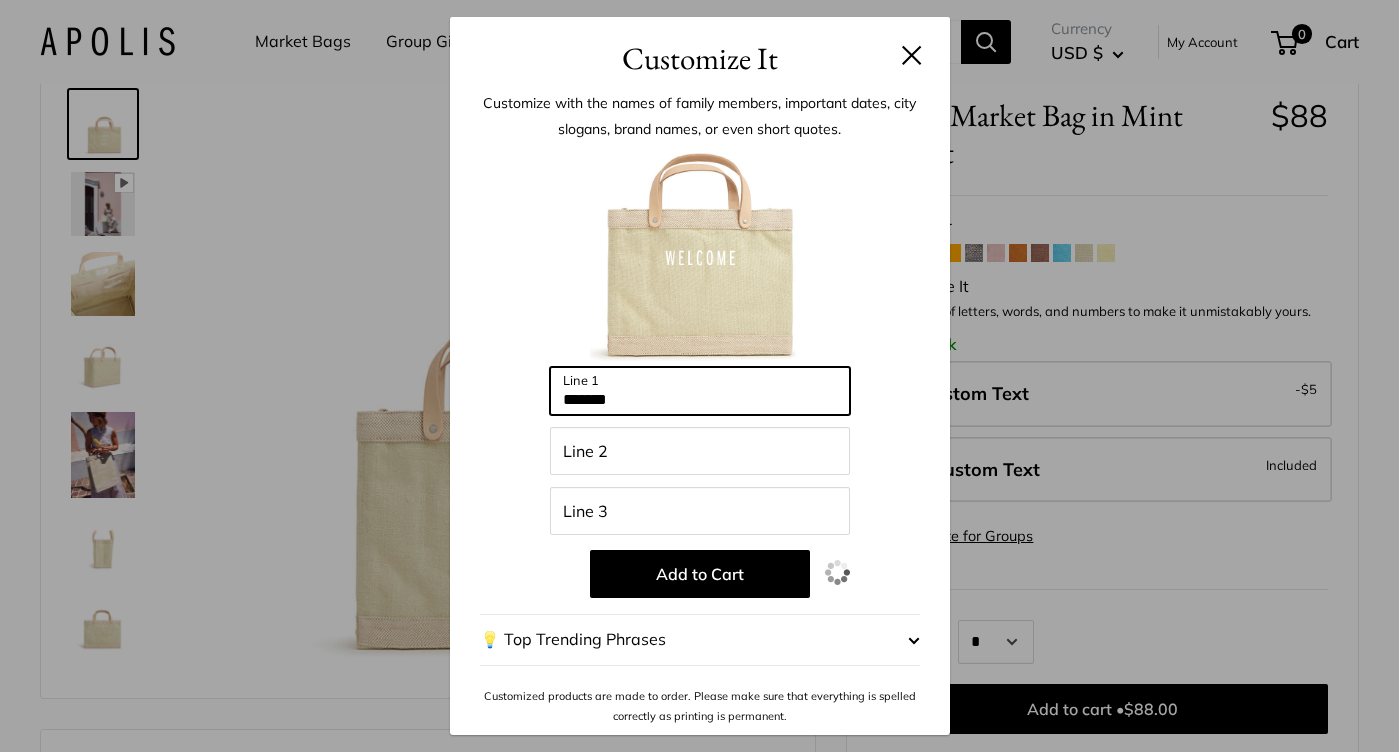 type on "*******" 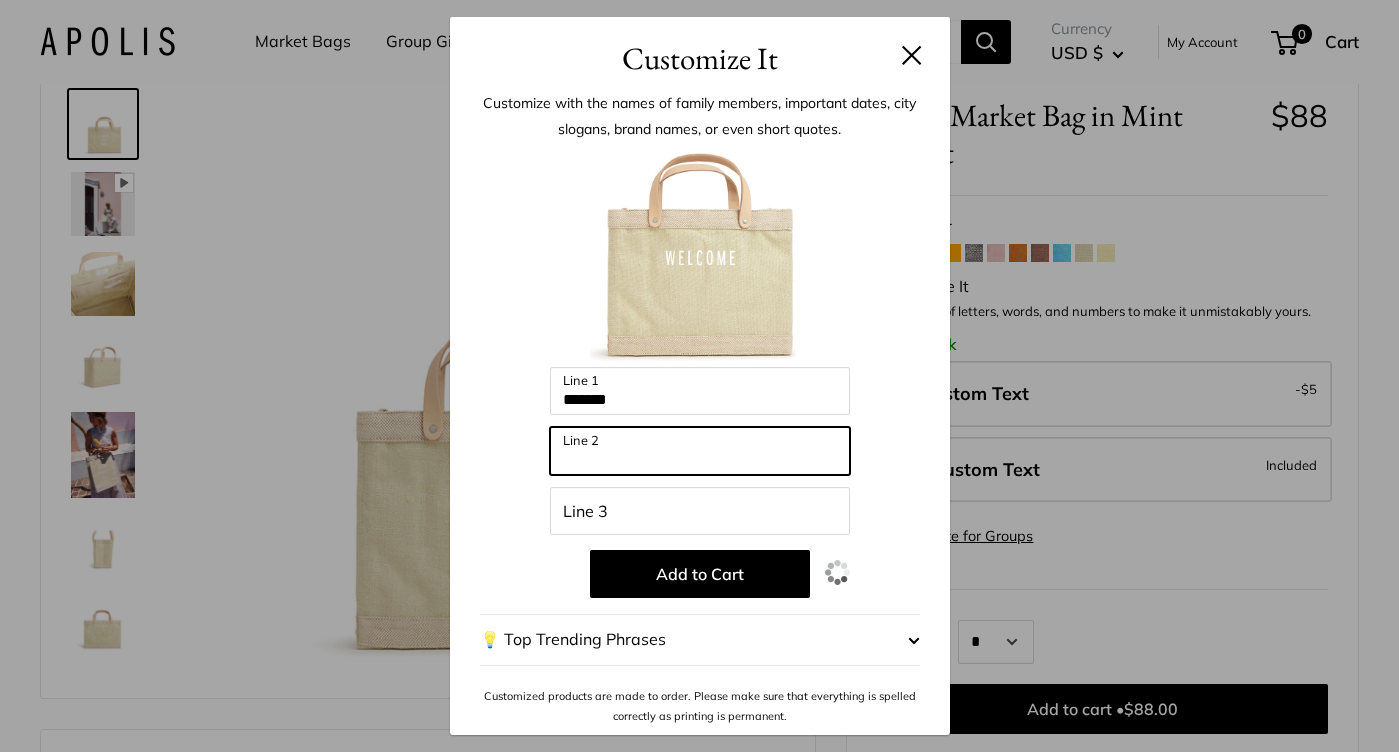 click on "Line 2" at bounding box center (700, 451) 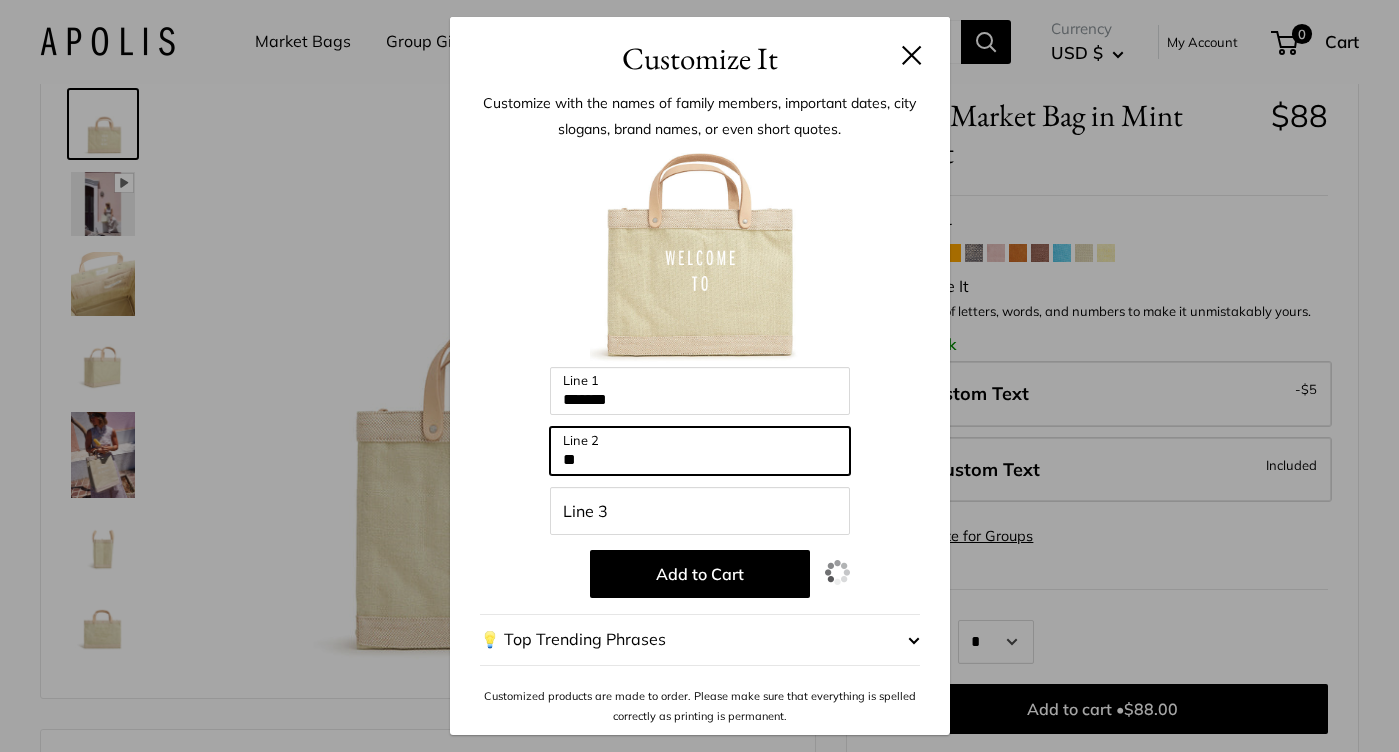 type on "**" 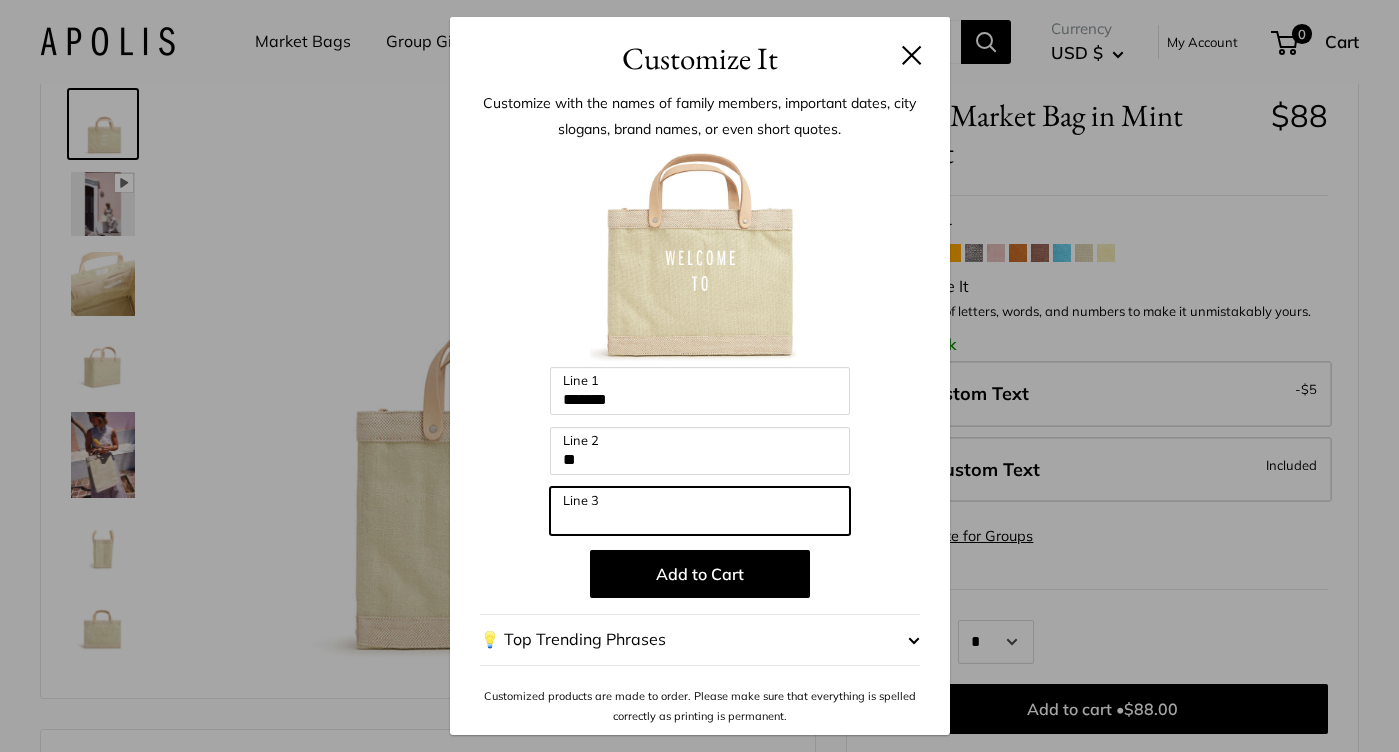 click on "Line 3" at bounding box center (700, 511) 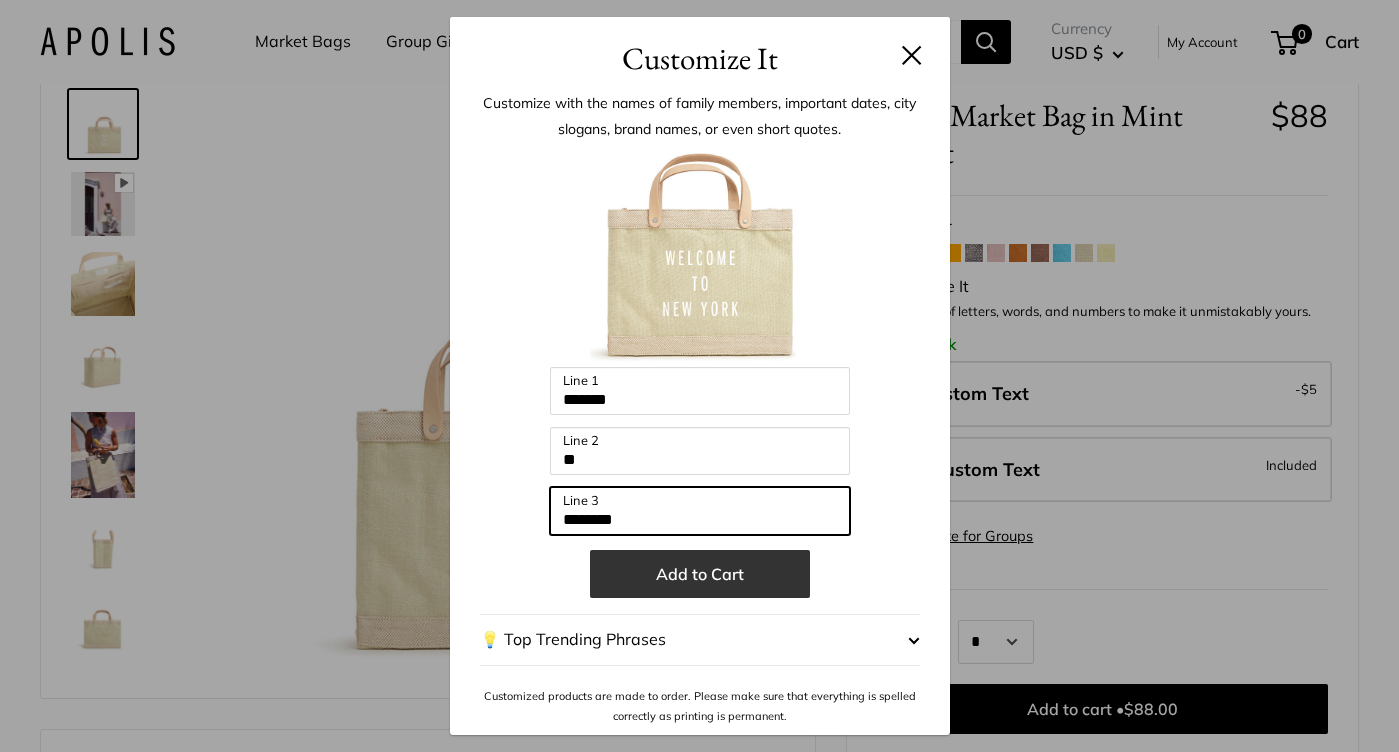 type on "********" 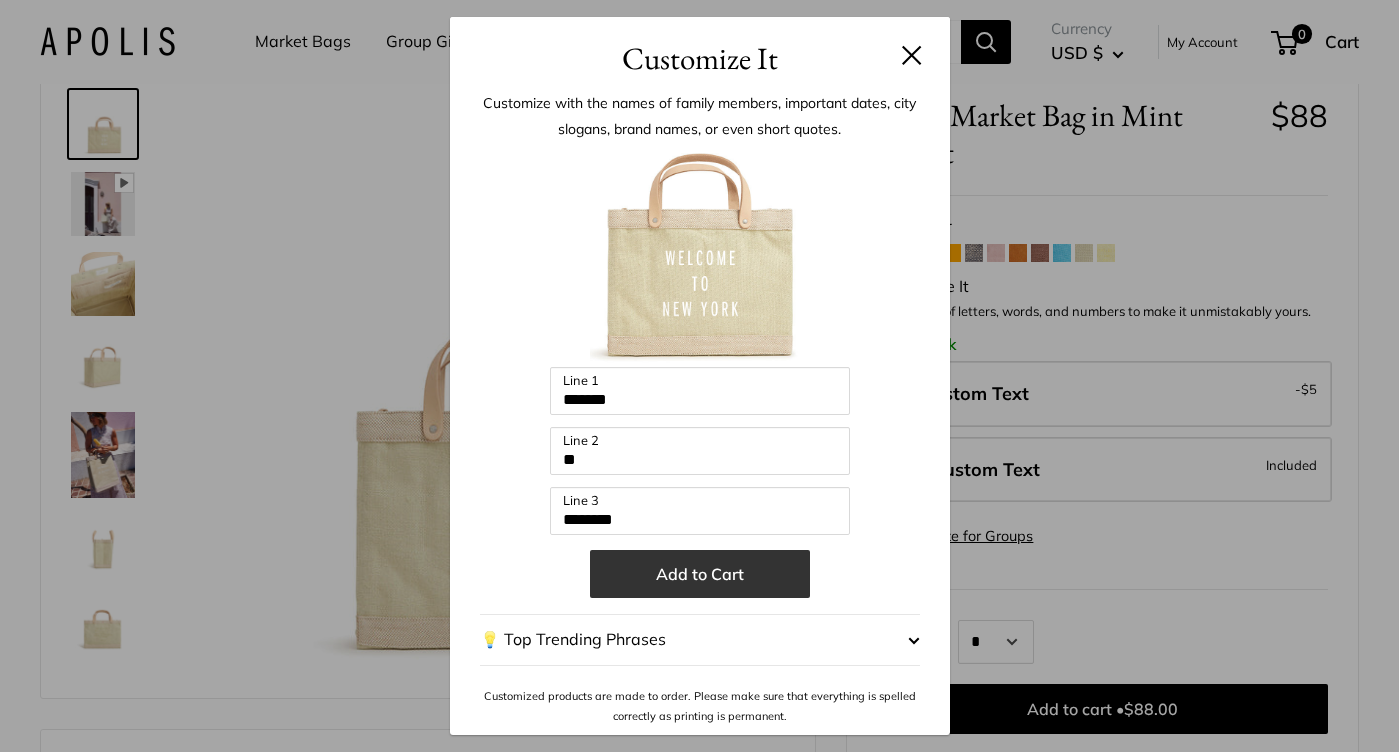 click on "Add to Cart" at bounding box center (700, 574) 